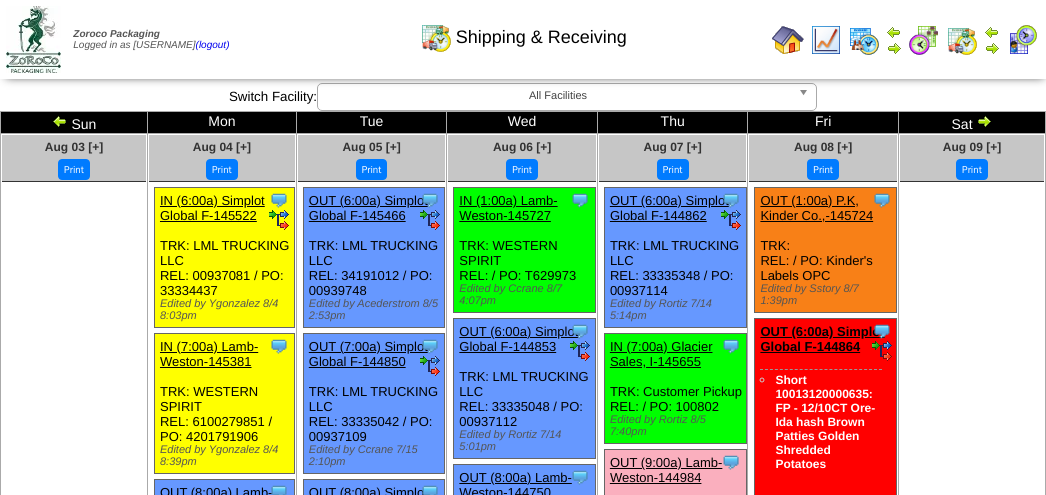 scroll, scrollTop: 0, scrollLeft: 0, axis: both 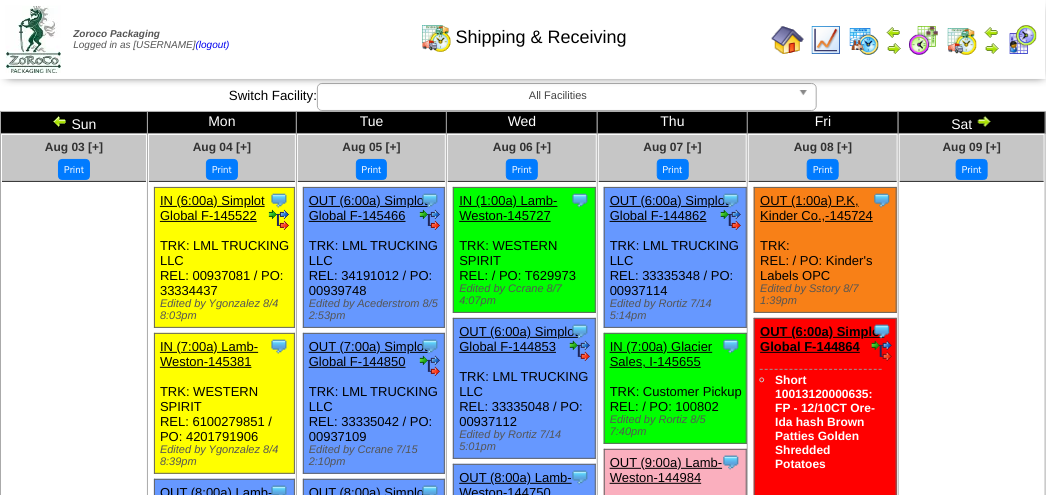 click on "Shipping & Receiving" at bounding box center (523, 30) 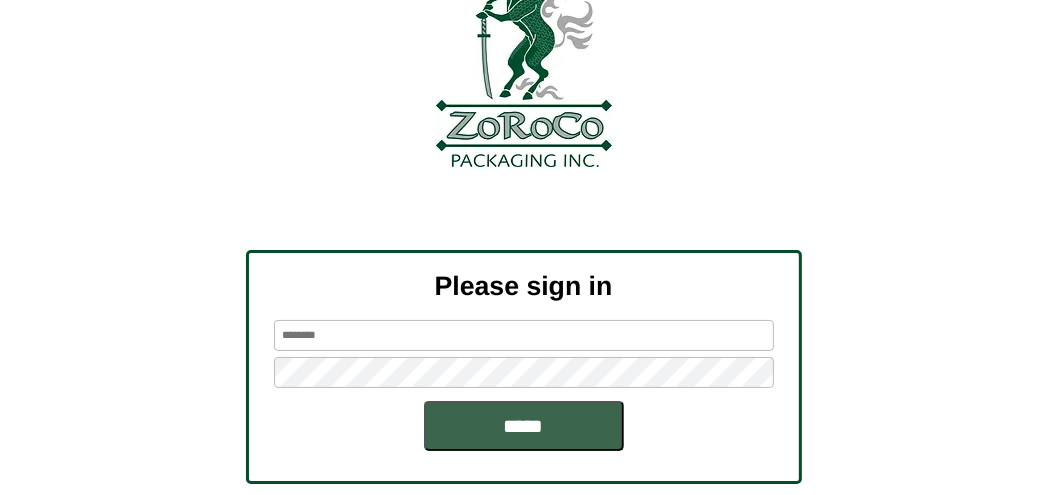 scroll, scrollTop: 228, scrollLeft: 0, axis: vertical 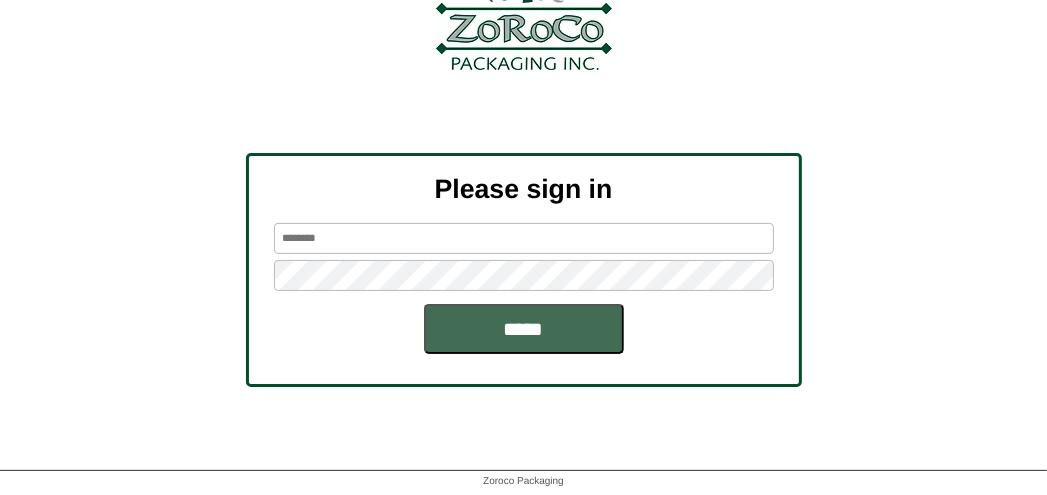 type on "*******" 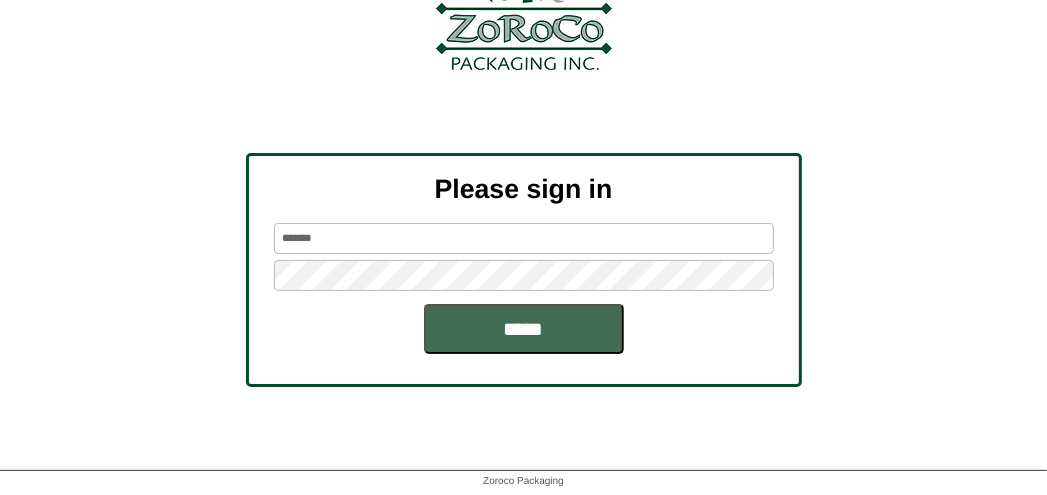 click on "*****" at bounding box center (524, 329) 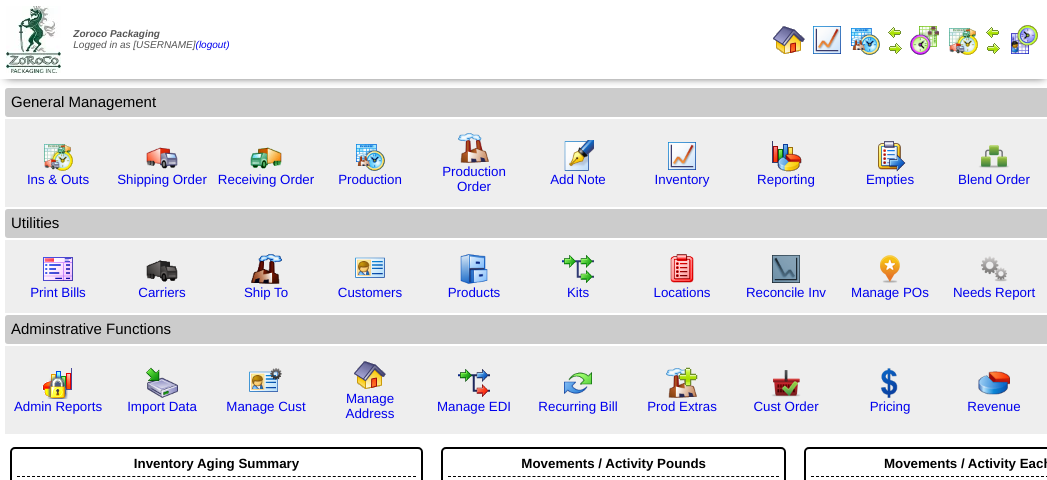 scroll, scrollTop: 0, scrollLeft: 0, axis: both 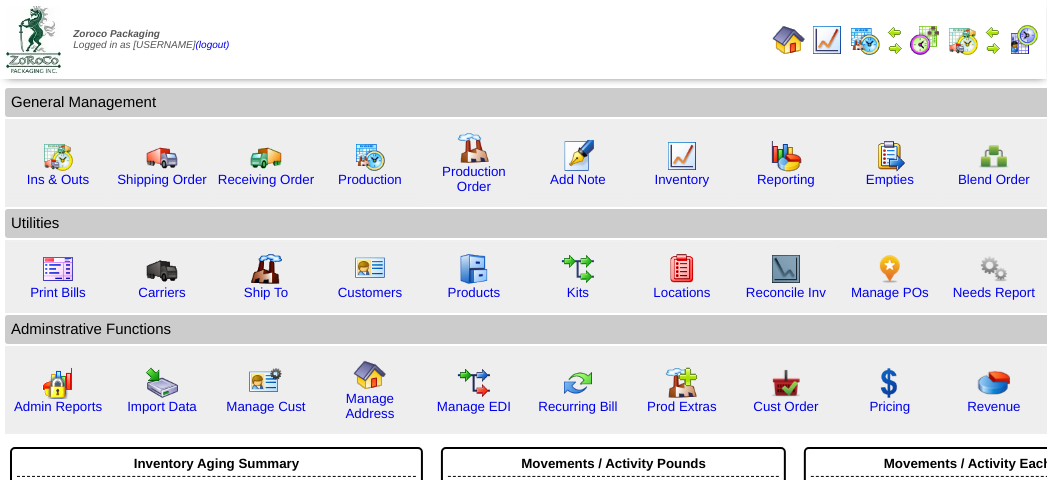 click on "Print All" at bounding box center (523, 39) 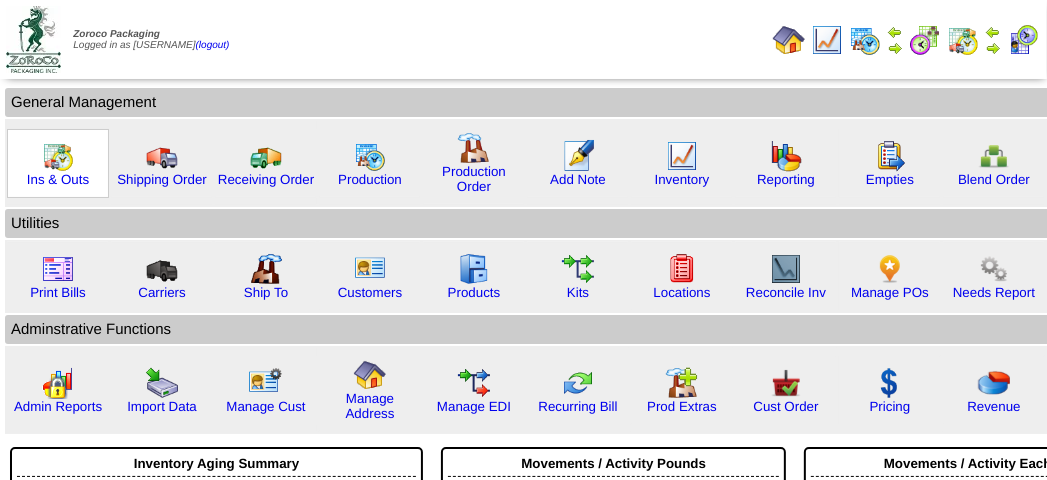 click at bounding box center [58, 156] 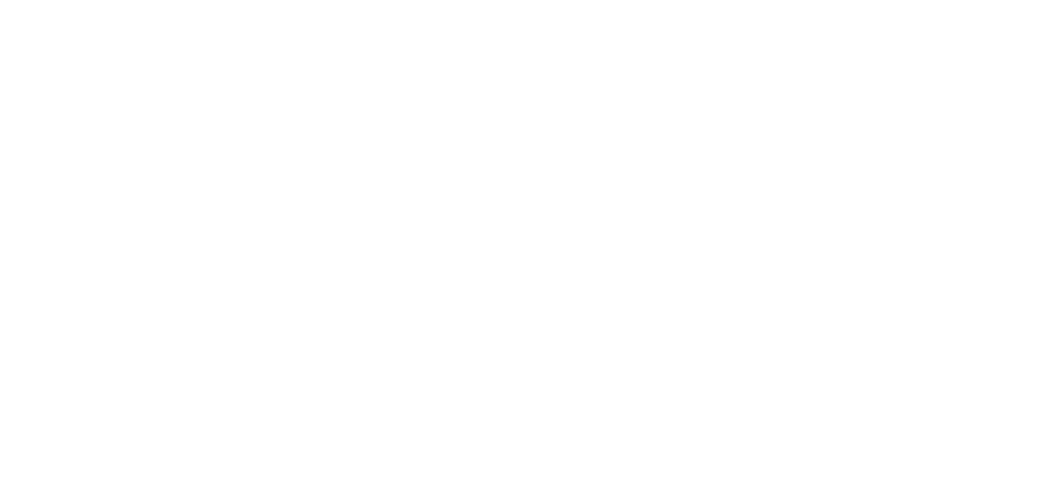 scroll, scrollTop: 0, scrollLeft: 0, axis: both 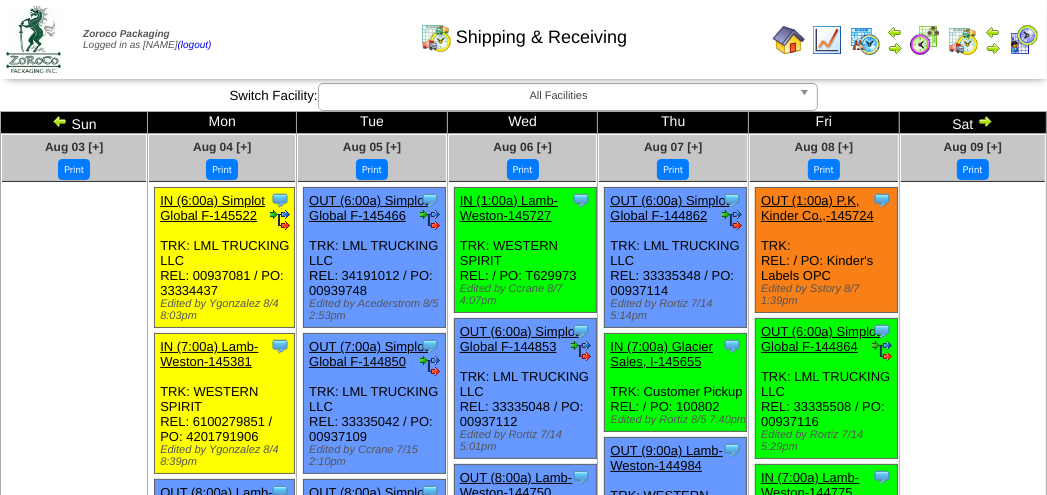 click on "Shipping & Receiving" at bounding box center [523, 30] 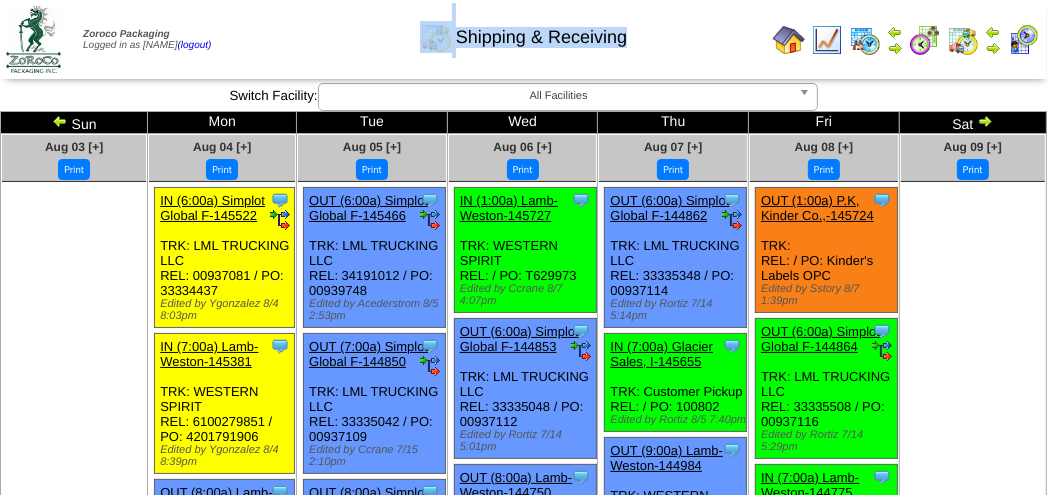 click on "Shipping & Receiving" at bounding box center [523, 30] 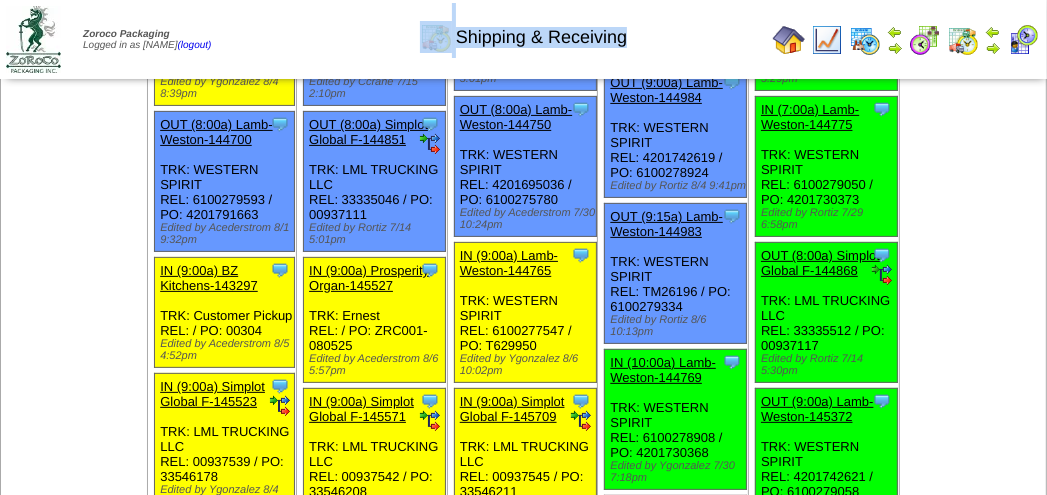 scroll, scrollTop: 200, scrollLeft: 0, axis: vertical 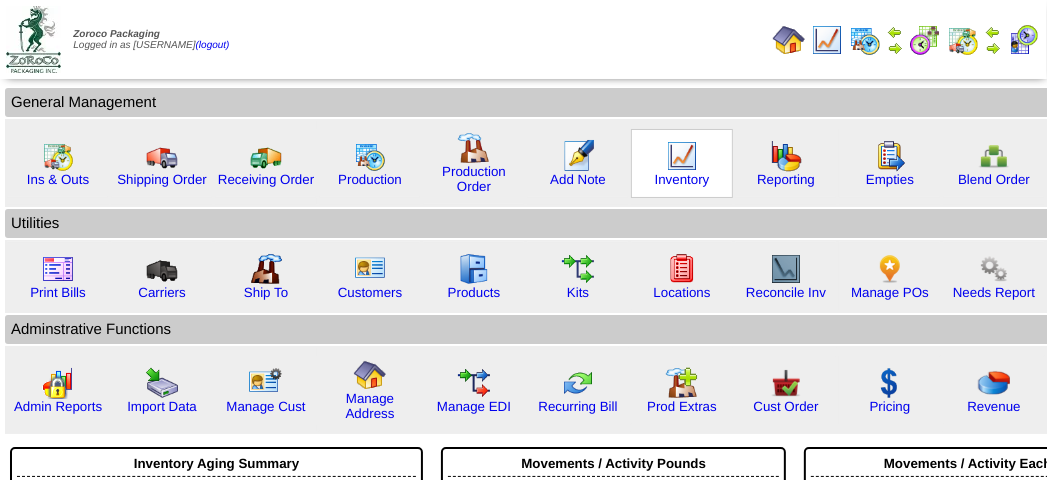 click at bounding box center (682, 156) 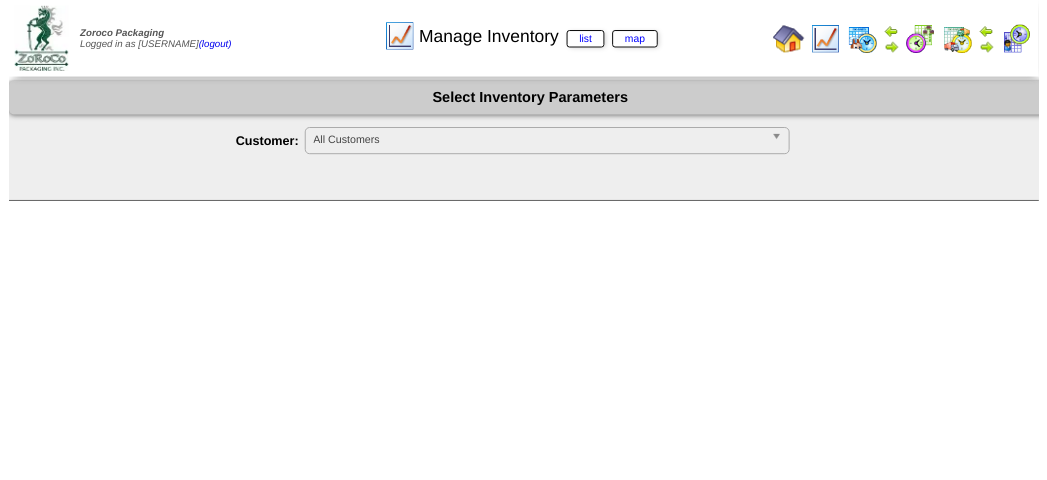 scroll, scrollTop: 0, scrollLeft: 0, axis: both 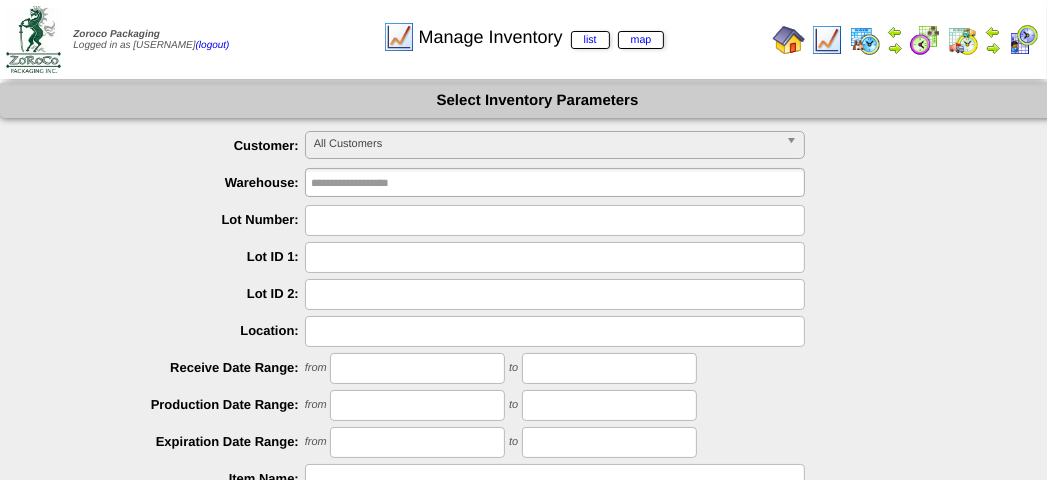 click on "All Customers" at bounding box center [546, 144] 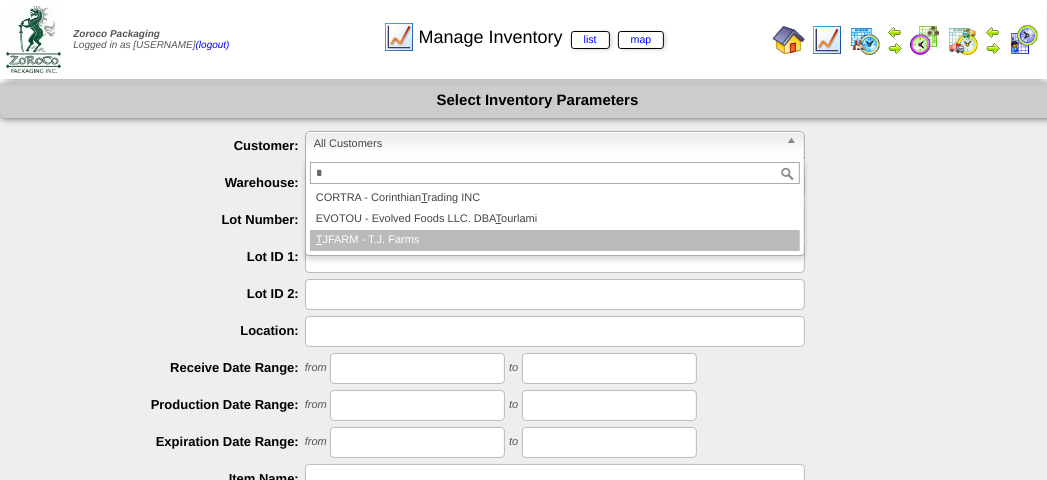 type on "*" 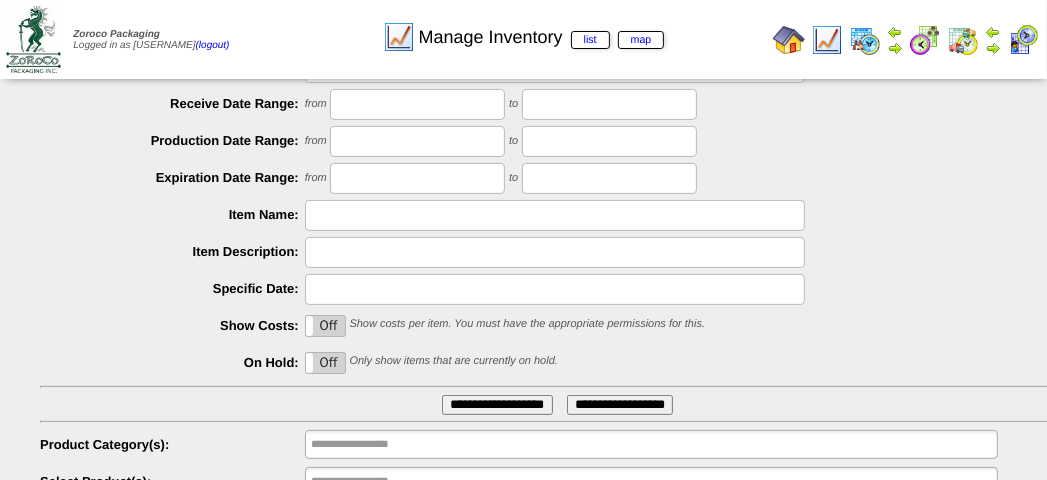 scroll, scrollTop: 353, scrollLeft: 0, axis: vertical 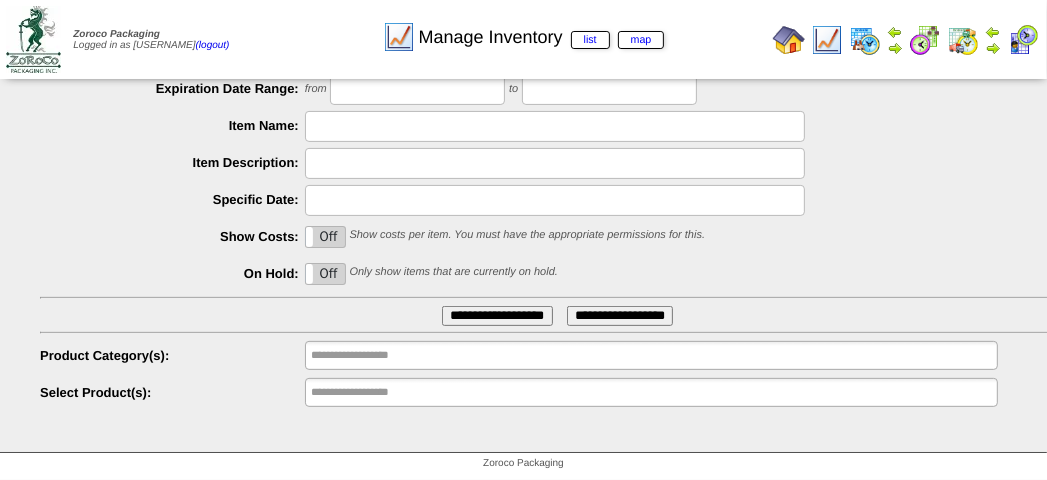 type 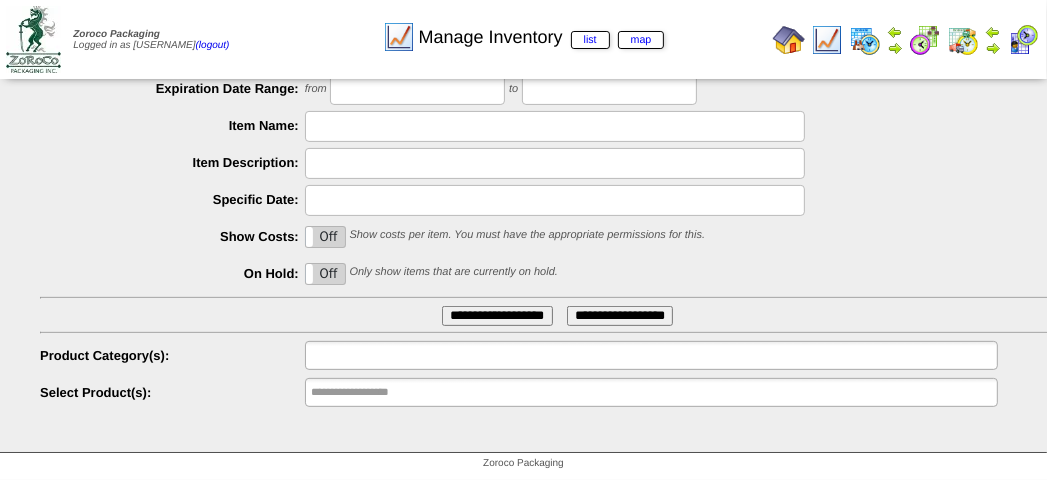 click at bounding box center (375, 355) 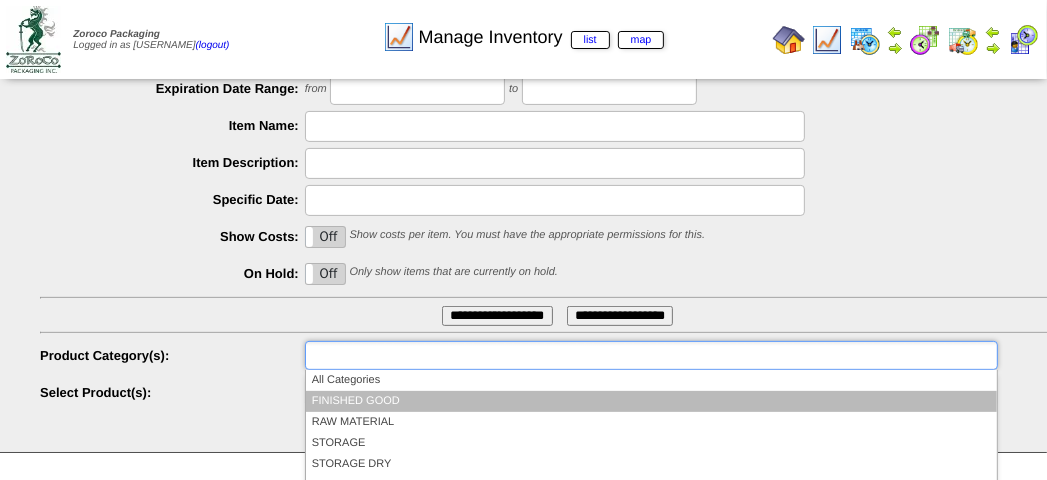 click on "FINISHED GOOD" at bounding box center (651, 401) 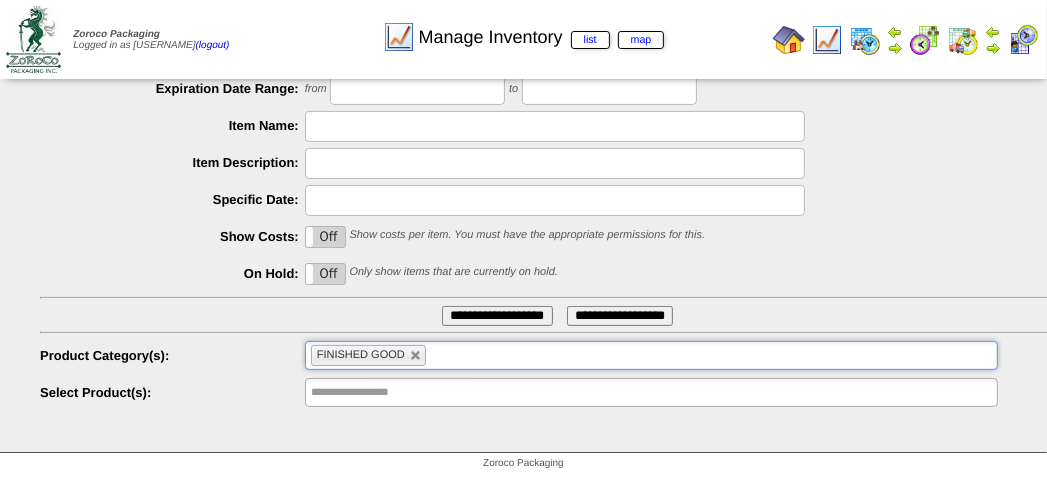 type 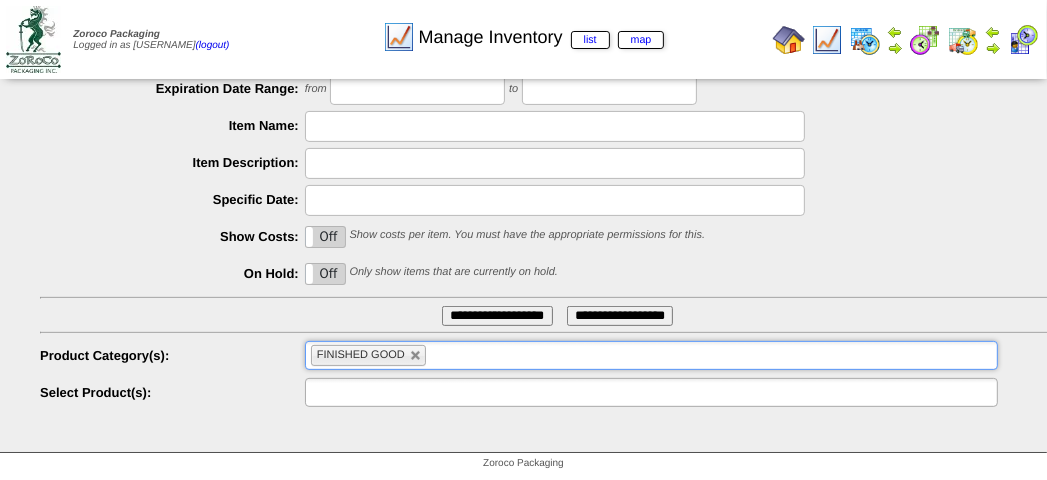 click at bounding box center (375, 392) 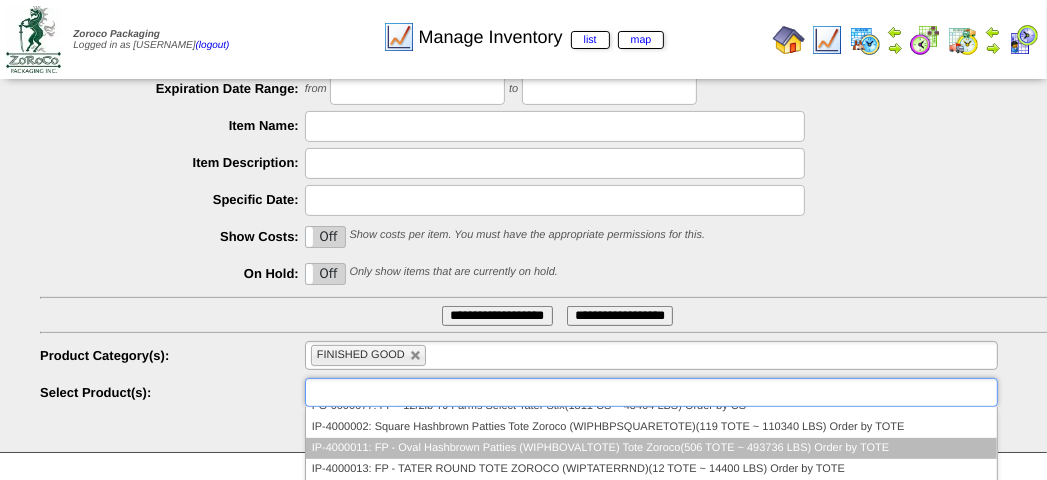 scroll, scrollTop: 100, scrollLeft: 0, axis: vertical 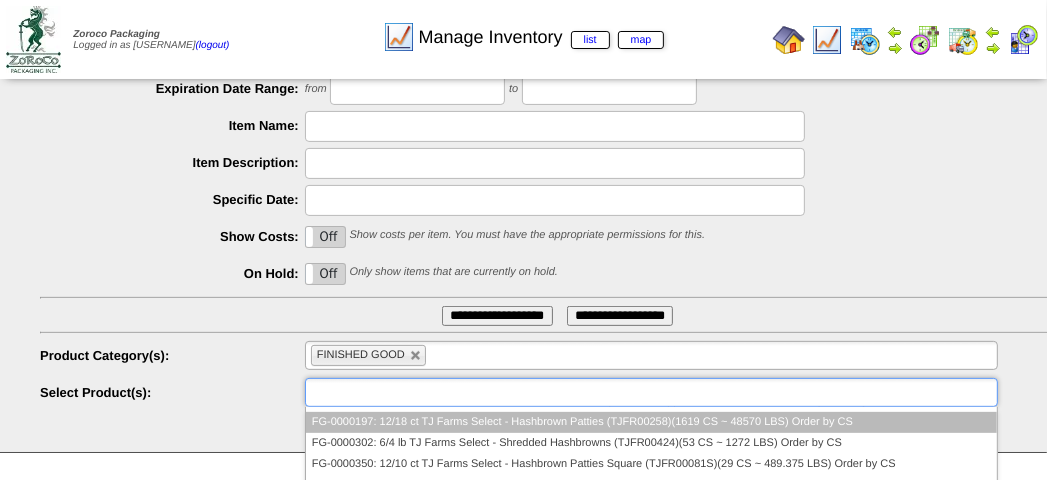 click on "FG-0000197: 12/18 ct TJ Farms Select - Hashbrown Patties (TJFR00258)(1619 CS ~ 48570 LBS) Order by CS" at bounding box center (651, 422) 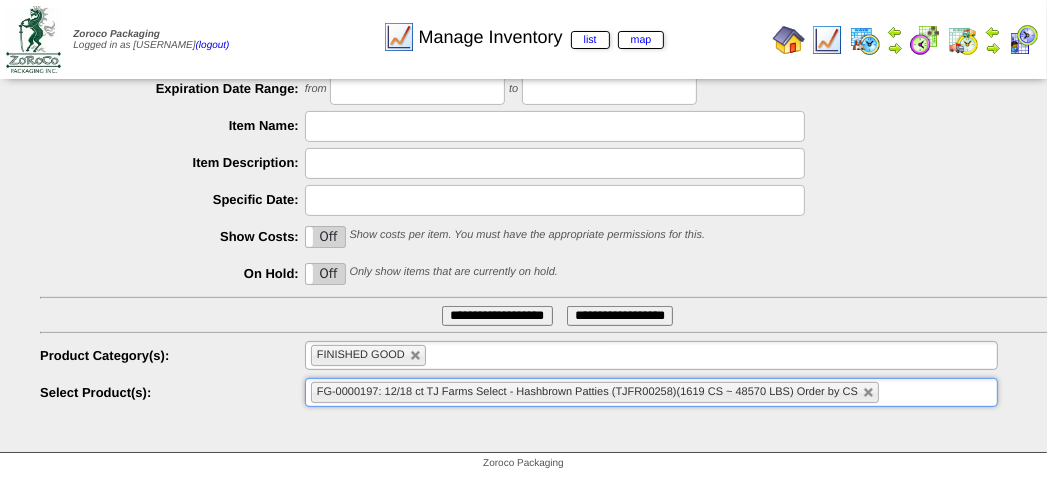 click on "**********" at bounding box center [497, 316] 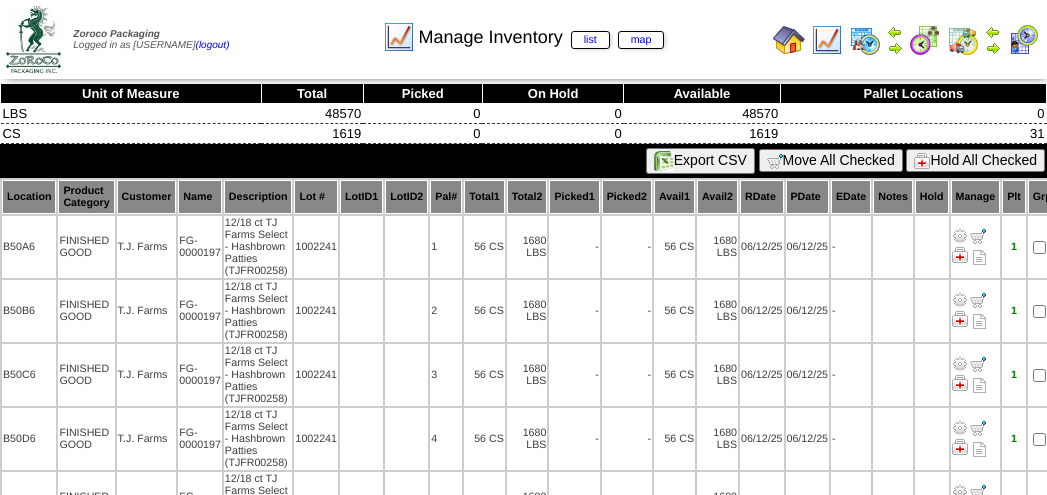 scroll, scrollTop: 0, scrollLeft: 0, axis: both 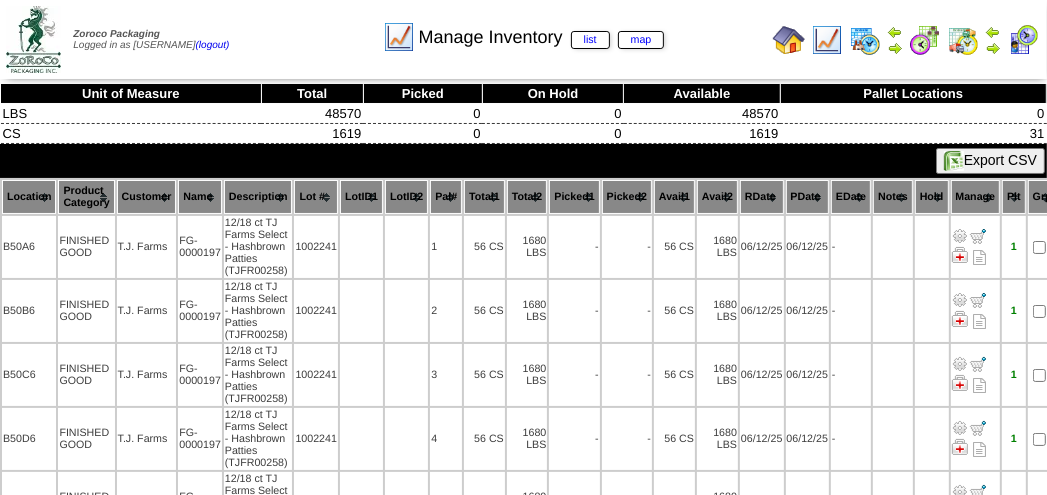 click on "Lot #" at bounding box center [316, 197] 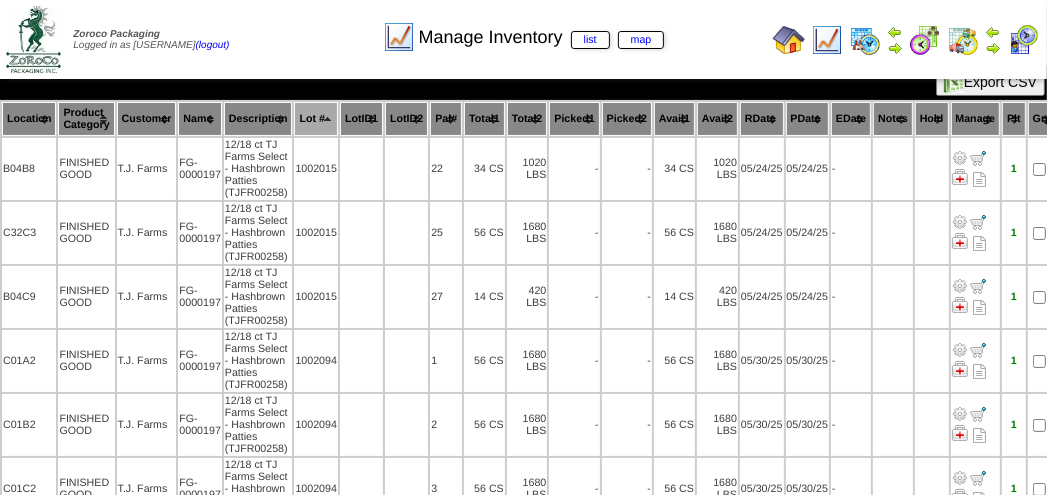 scroll, scrollTop: 0, scrollLeft: 0, axis: both 